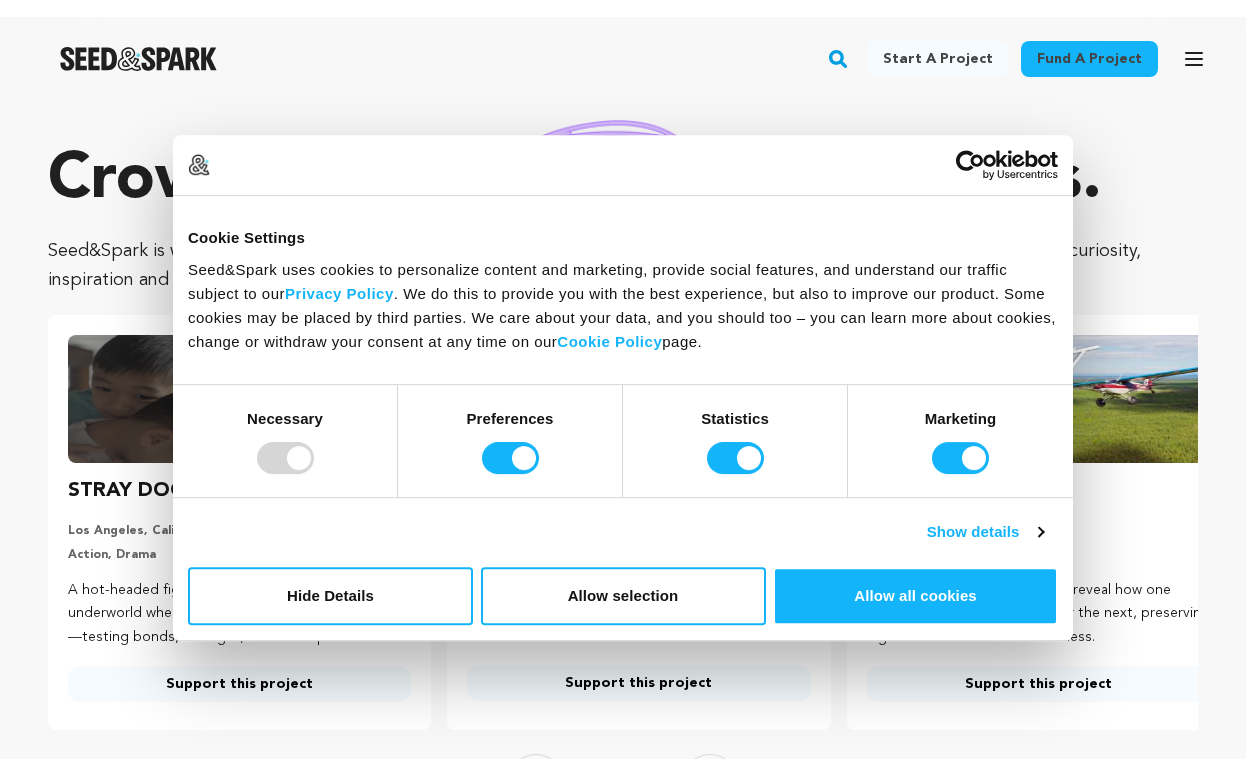 scroll, scrollTop: 0, scrollLeft: 0, axis: both 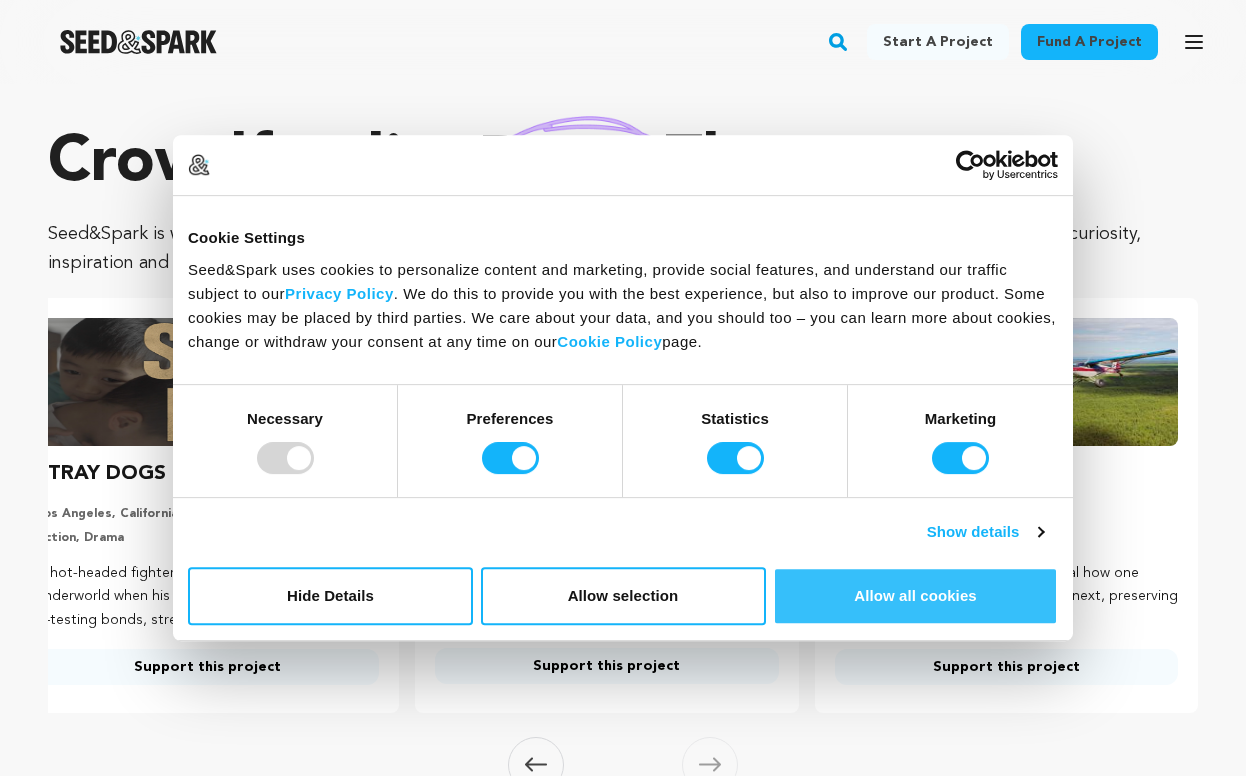 click on "Allow all cookies" at bounding box center [915, 596] 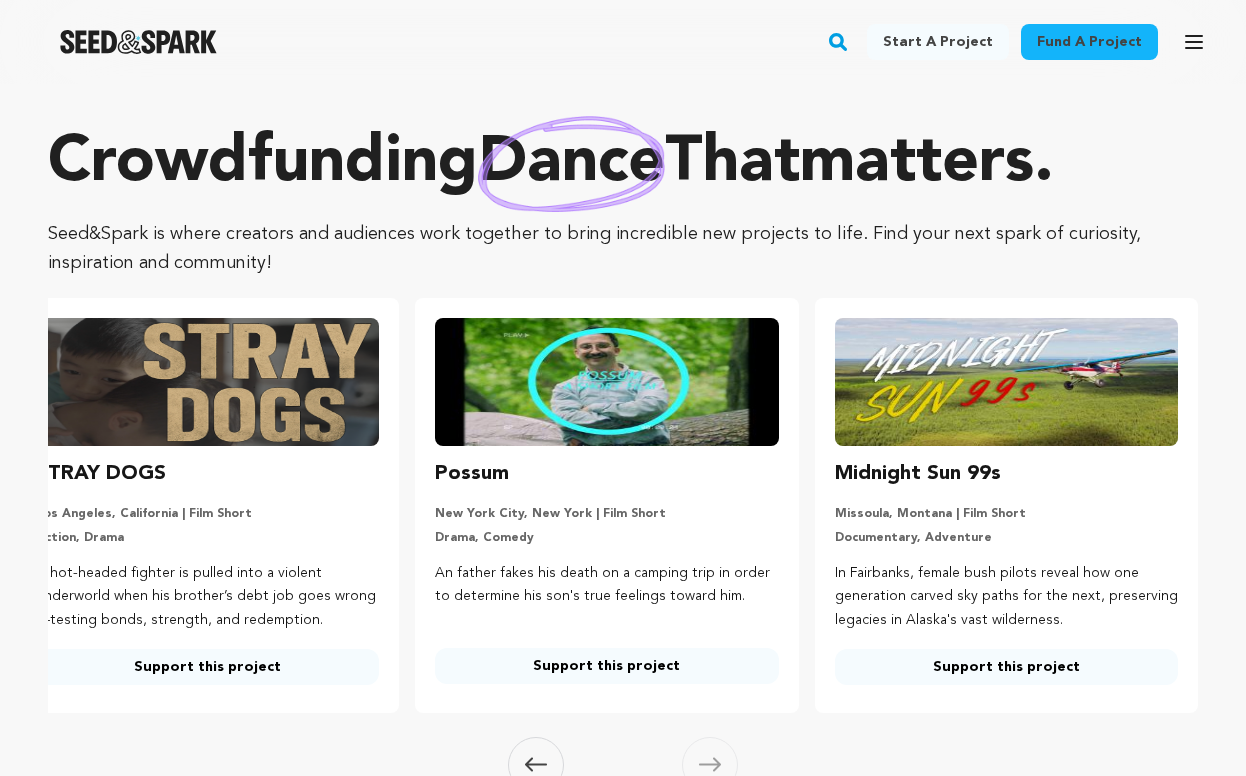 click on "Sign up" at bounding box center (0, 0) 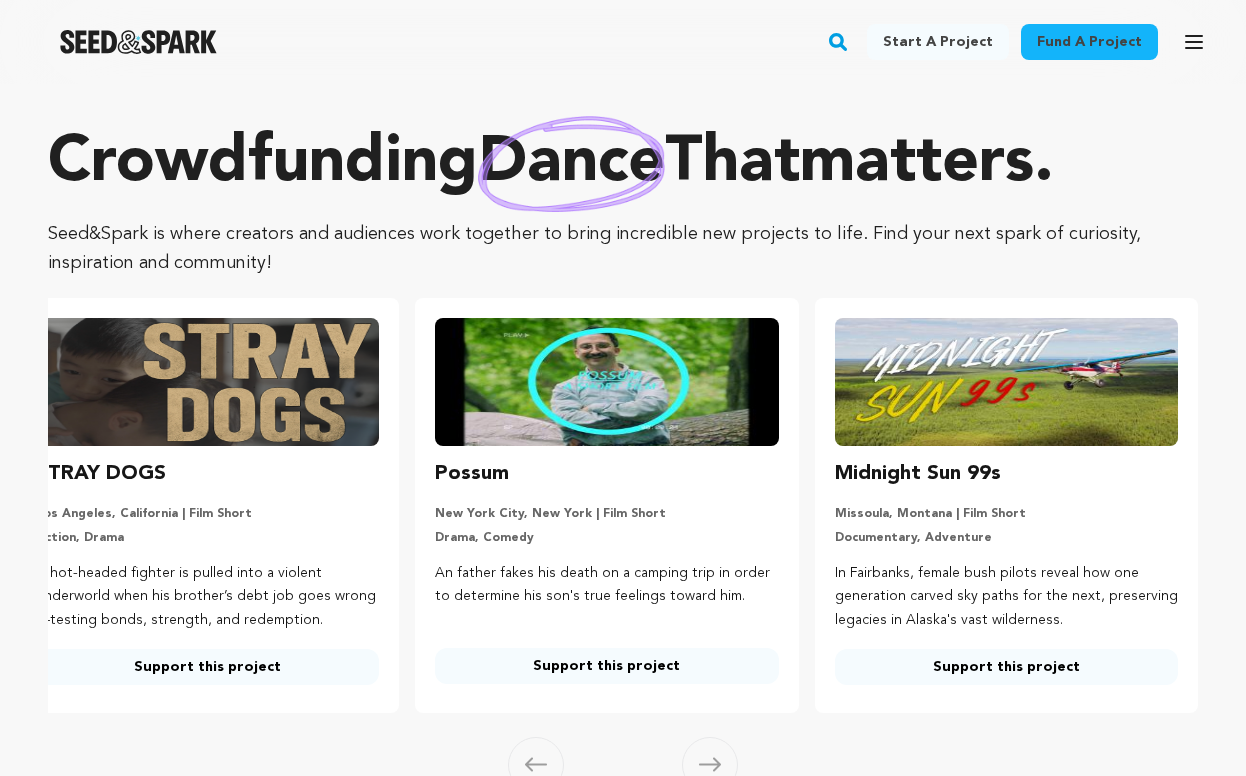 scroll, scrollTop: 0, scrollLeft: 0, axis: both 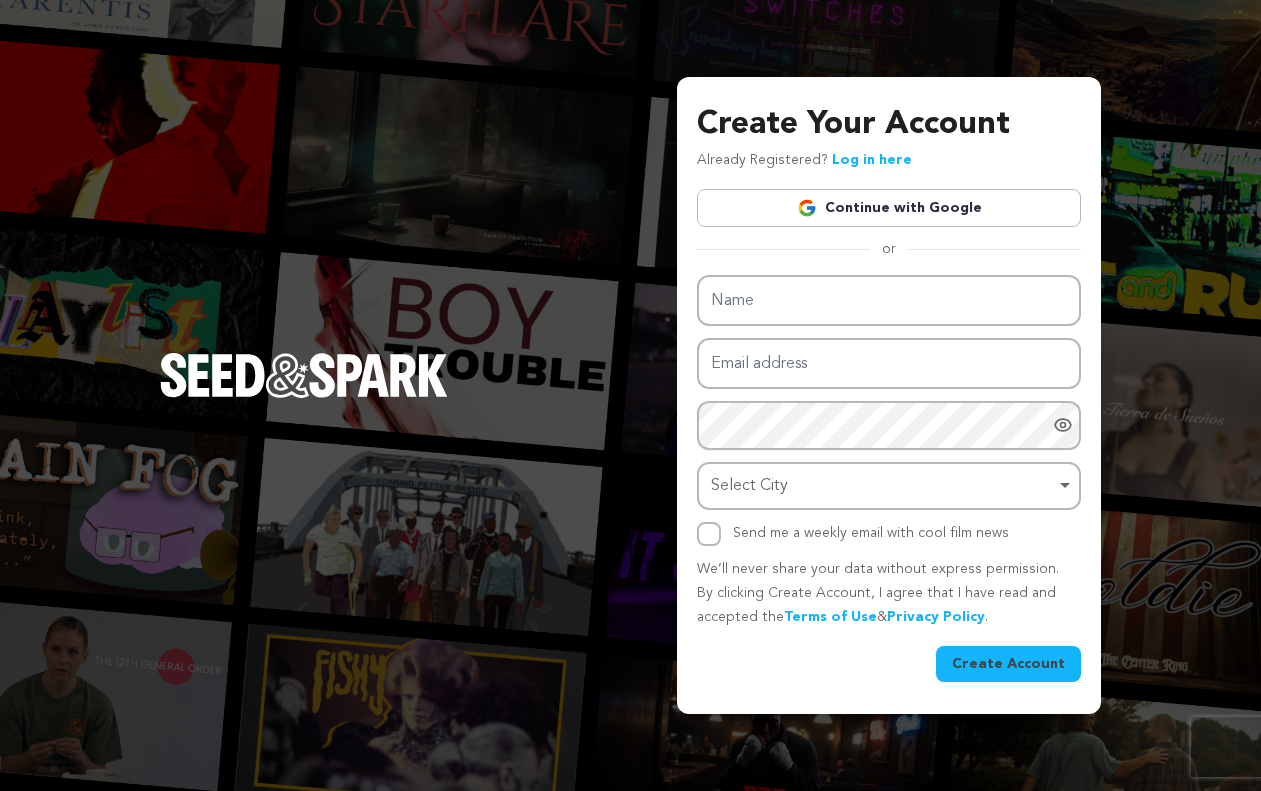 click on "Continue with Google" at bounding box center [889, 208] 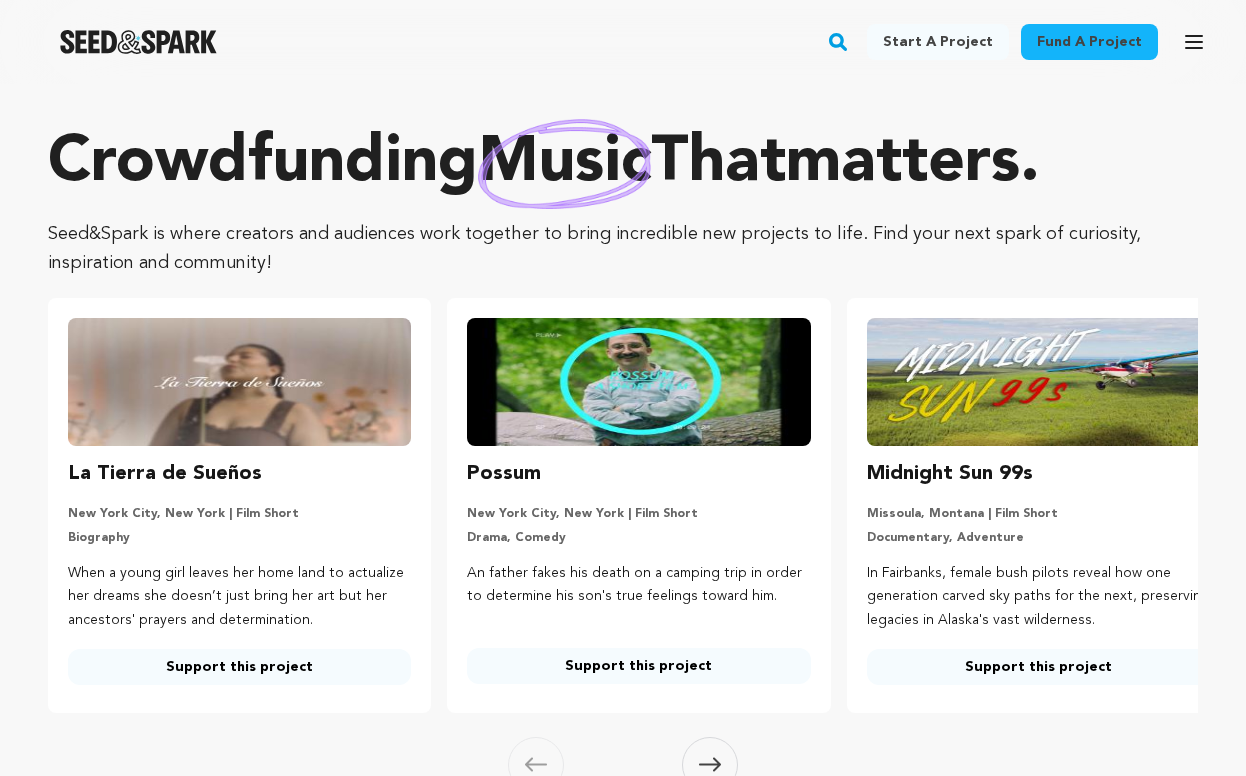 scroll, scrollTop: 0, scrollLeft: 0, axis: both 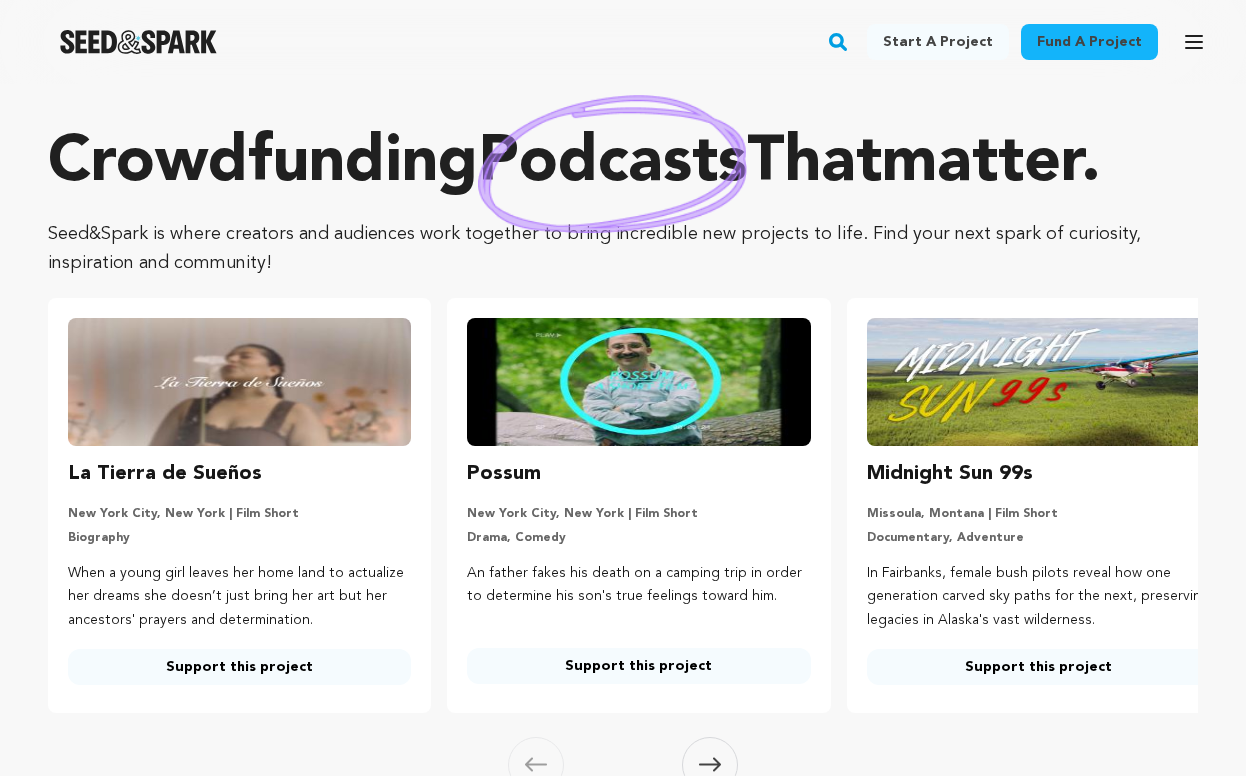 click on "Crowdfunding
podcasts
that  matter .
Seed&Spark is where creators and audiences work together to bring incredible new projects to life. Find your next spark of curiosity, inspiration and community!
Carousel
Skip to previous slide page
Carousel
Carousel
Biography" at bounding box center (623, 458) 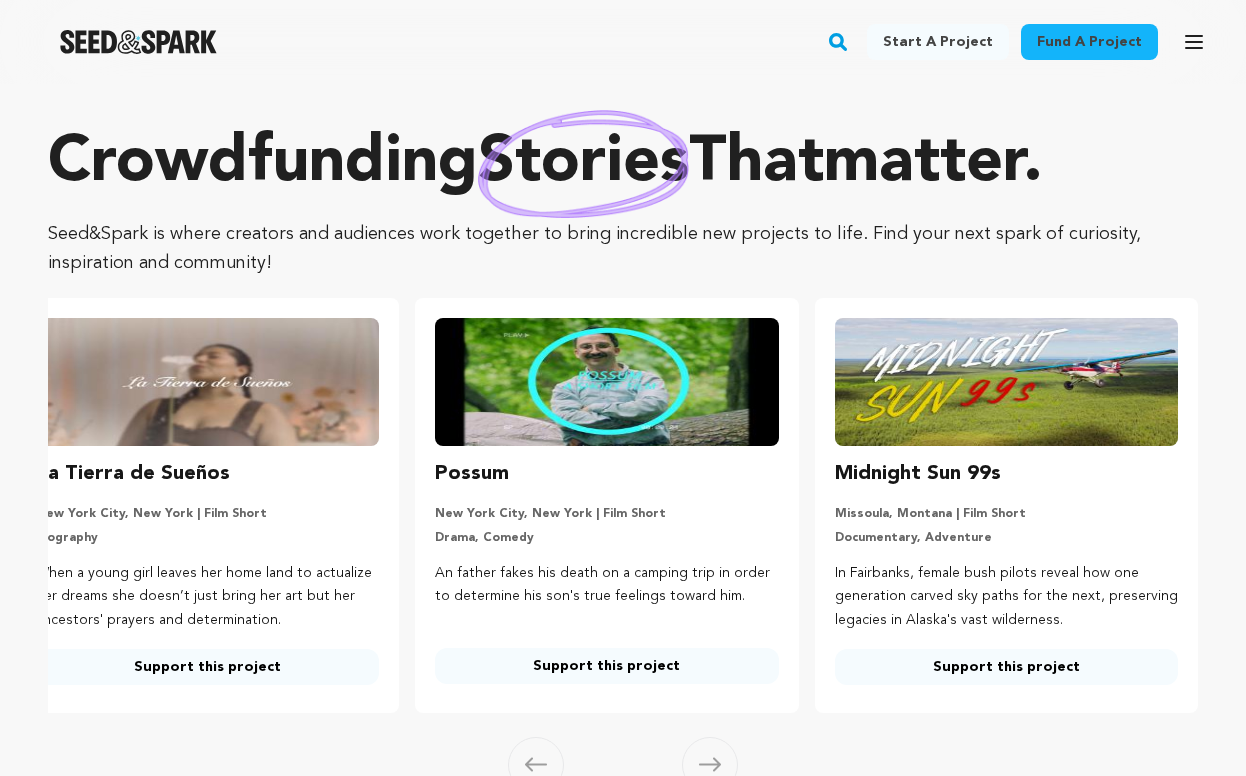 scroll, scrollTop: 0, scrollLeft: 324, axis: horizontal 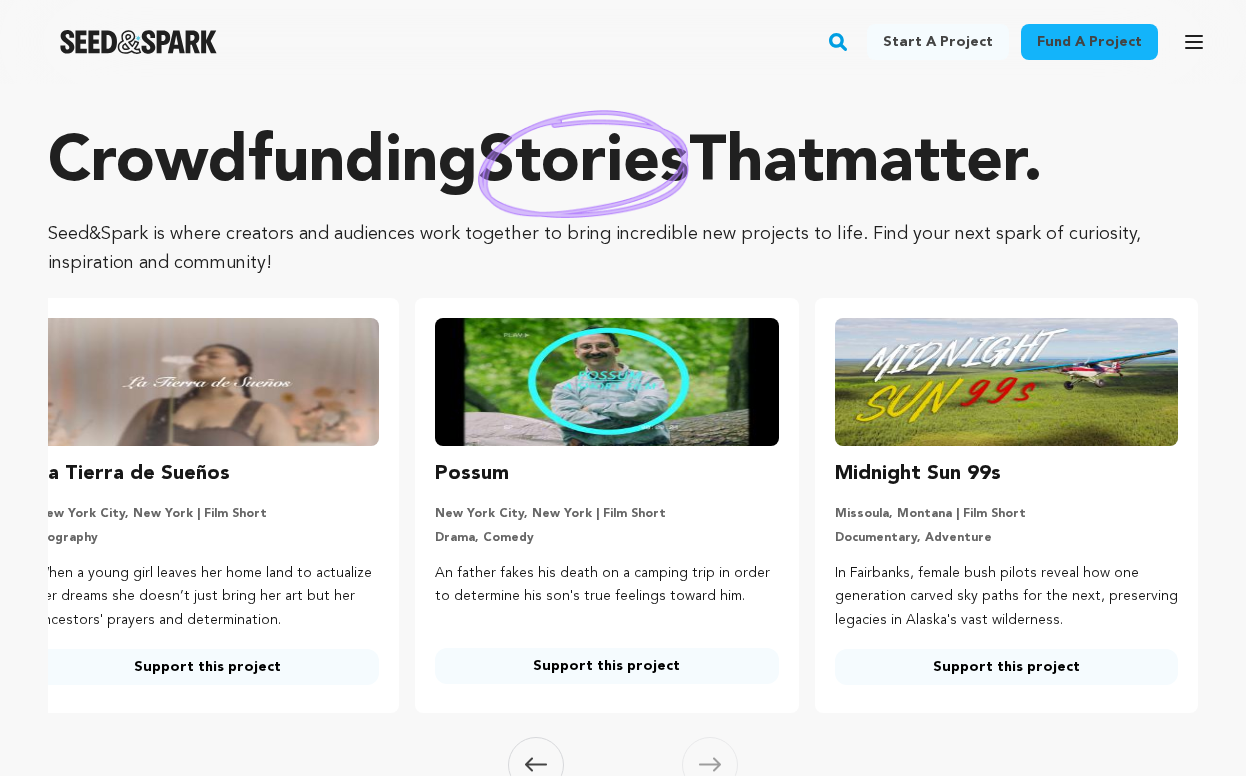 click on "Sign up" at bounding box center [0, 0] 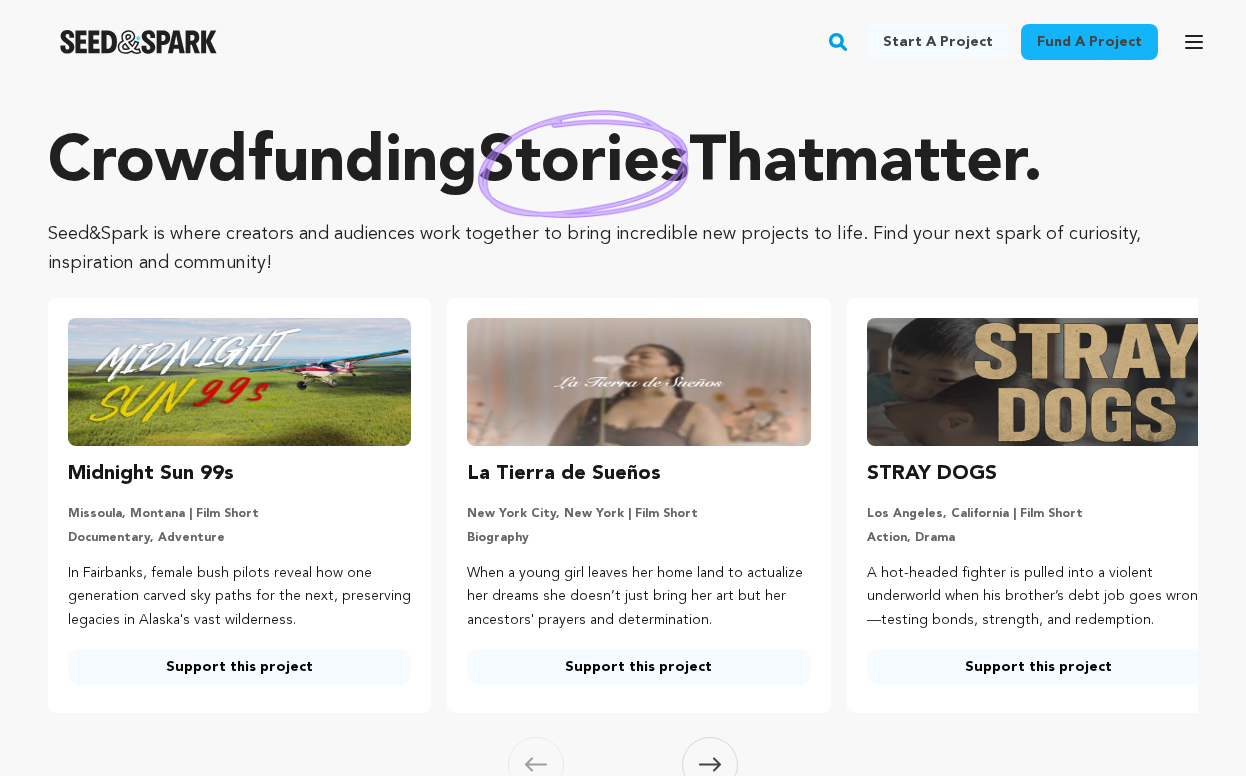 scroll, scrollTop: 0, scrollLeft: 0, axis: both 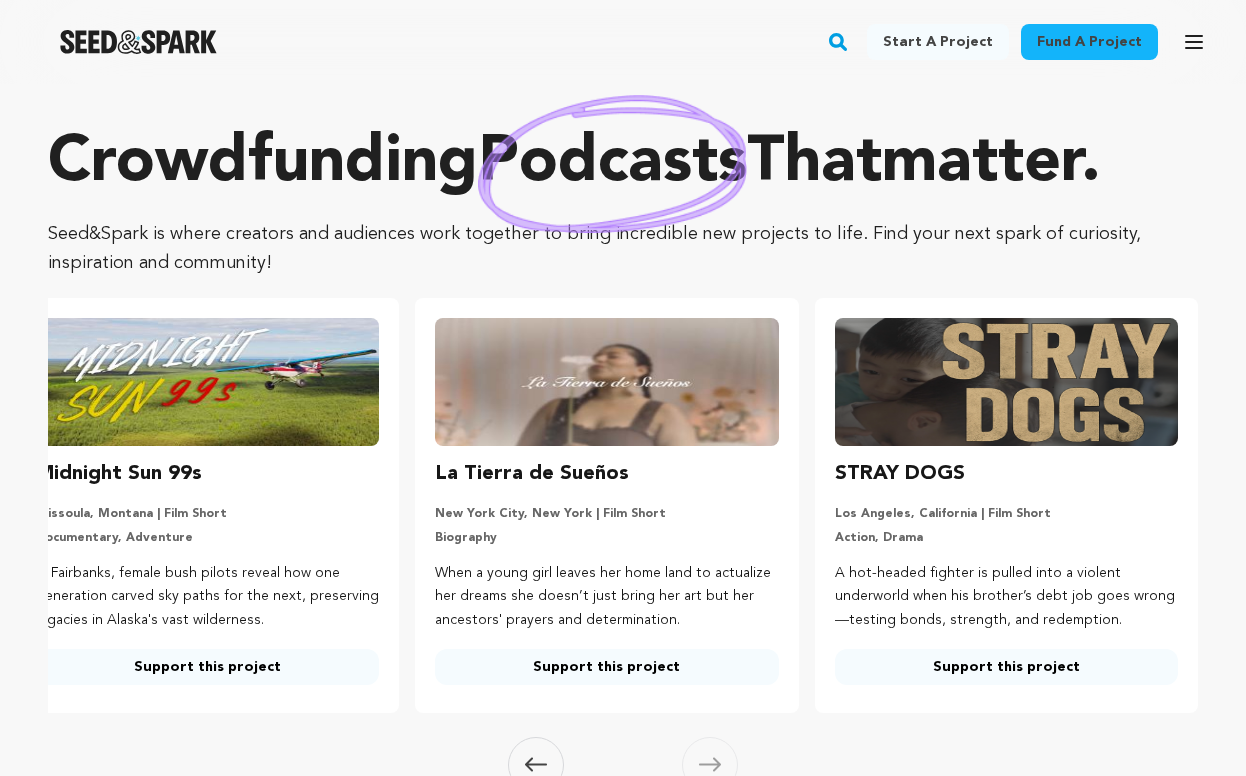 click at bounding box center (0, 0) 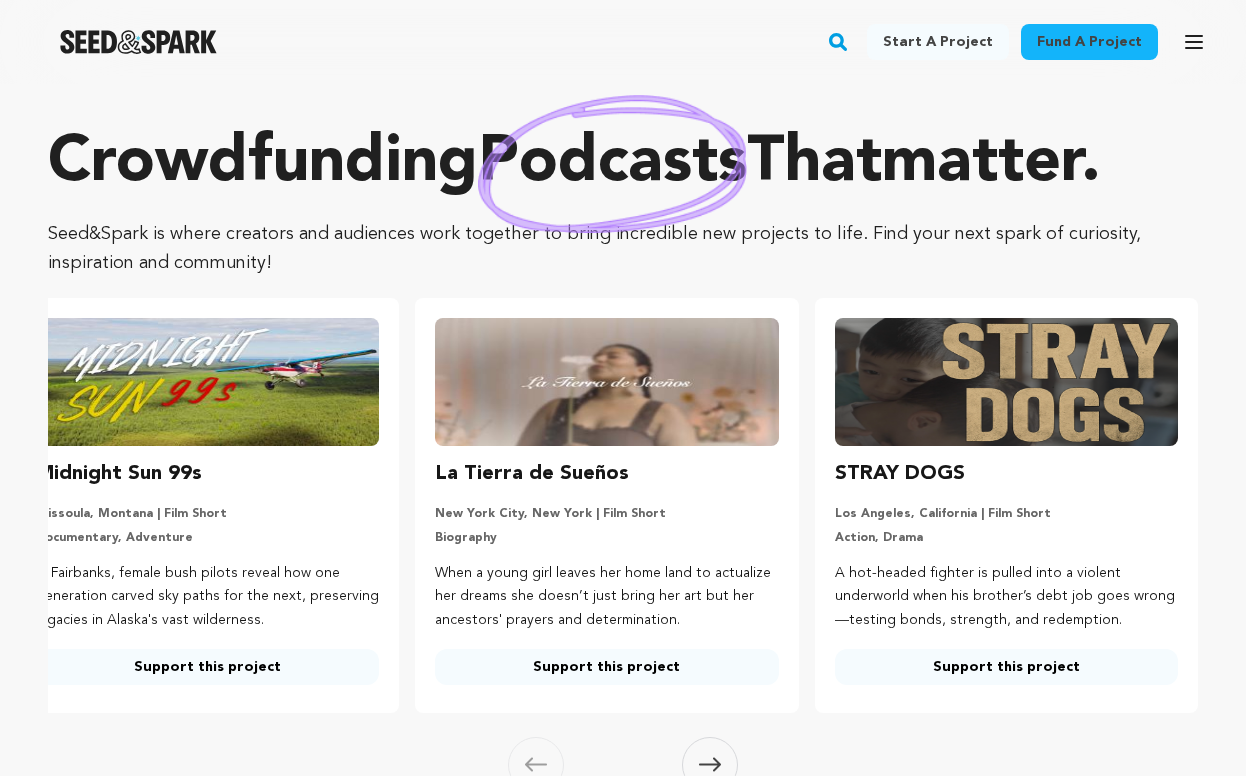 scroll, scrollTop: 0, scrollLeft: 0, axis: both 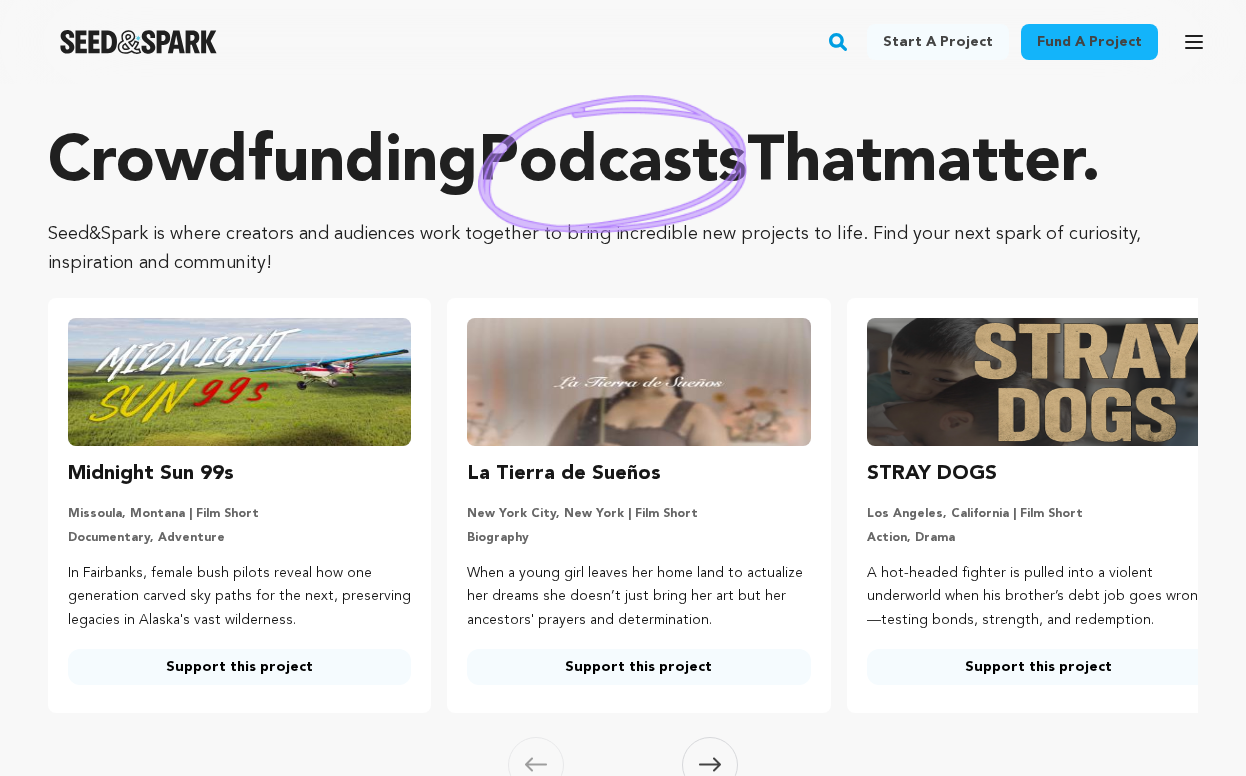 click on "View Profile" at bounding box center [0, 0] 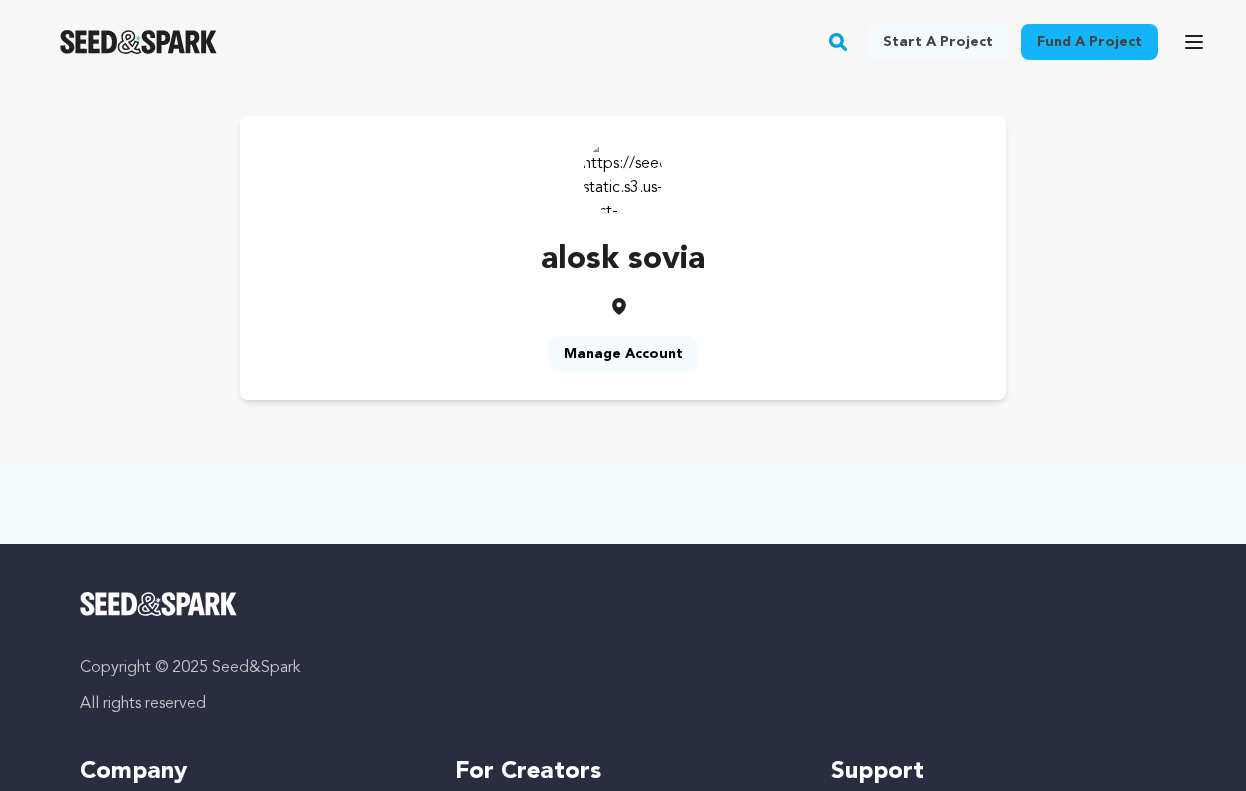 scroll, scrollTop: 0, scrollLeft: 0, axis: both 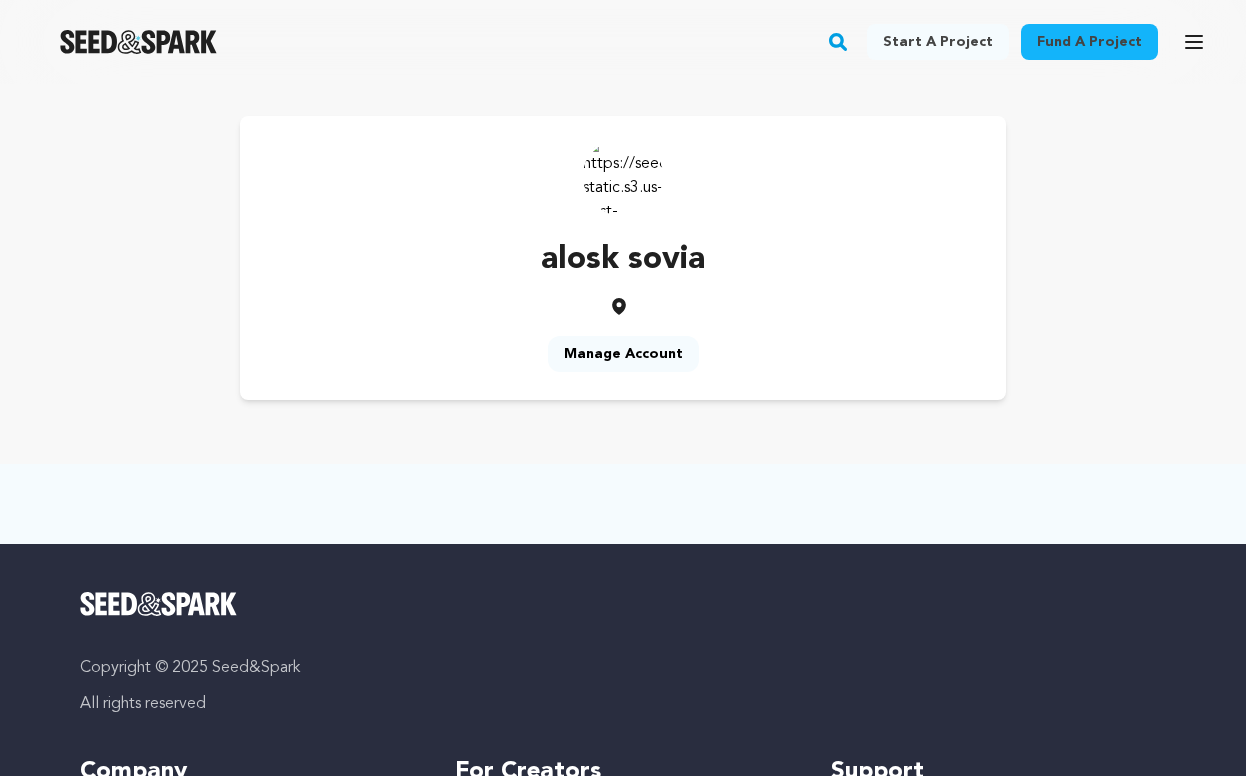 click on "View Profile" at bounding box center [0, 0] 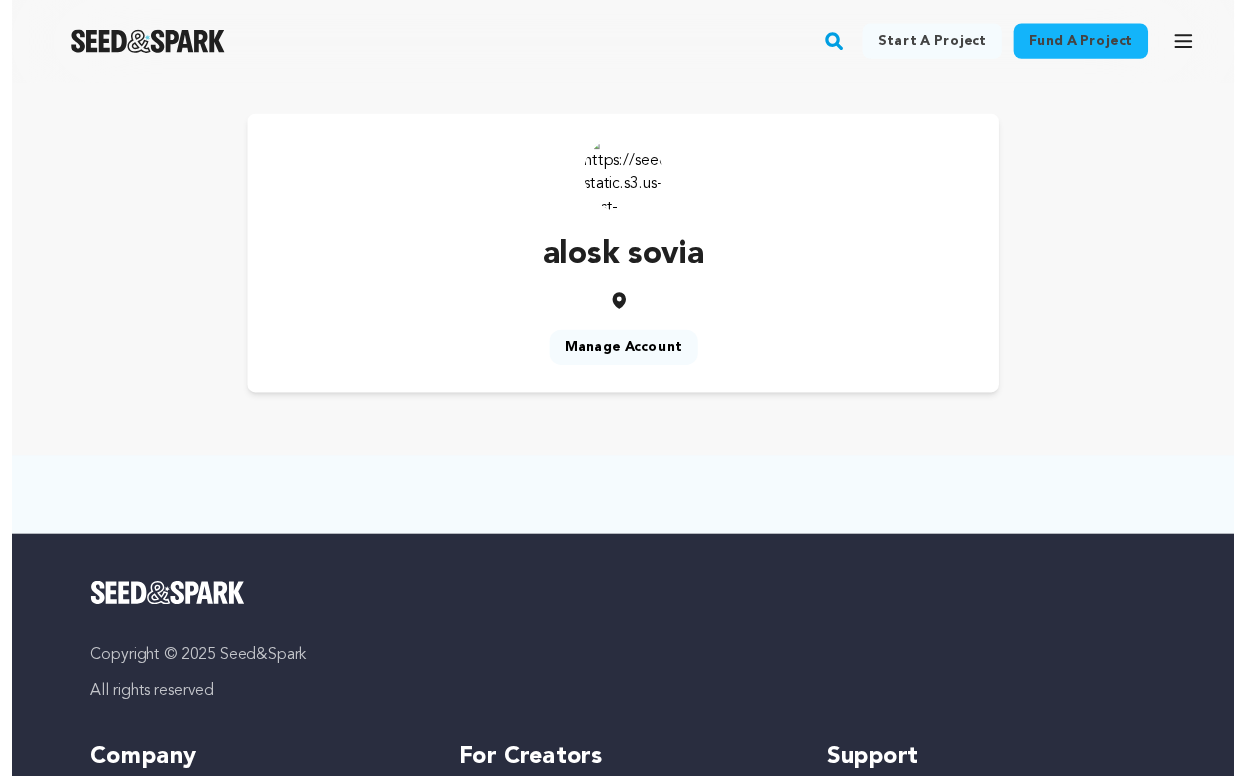 scroll, scrollTop: 0, scrollLeft: 0, axis: both 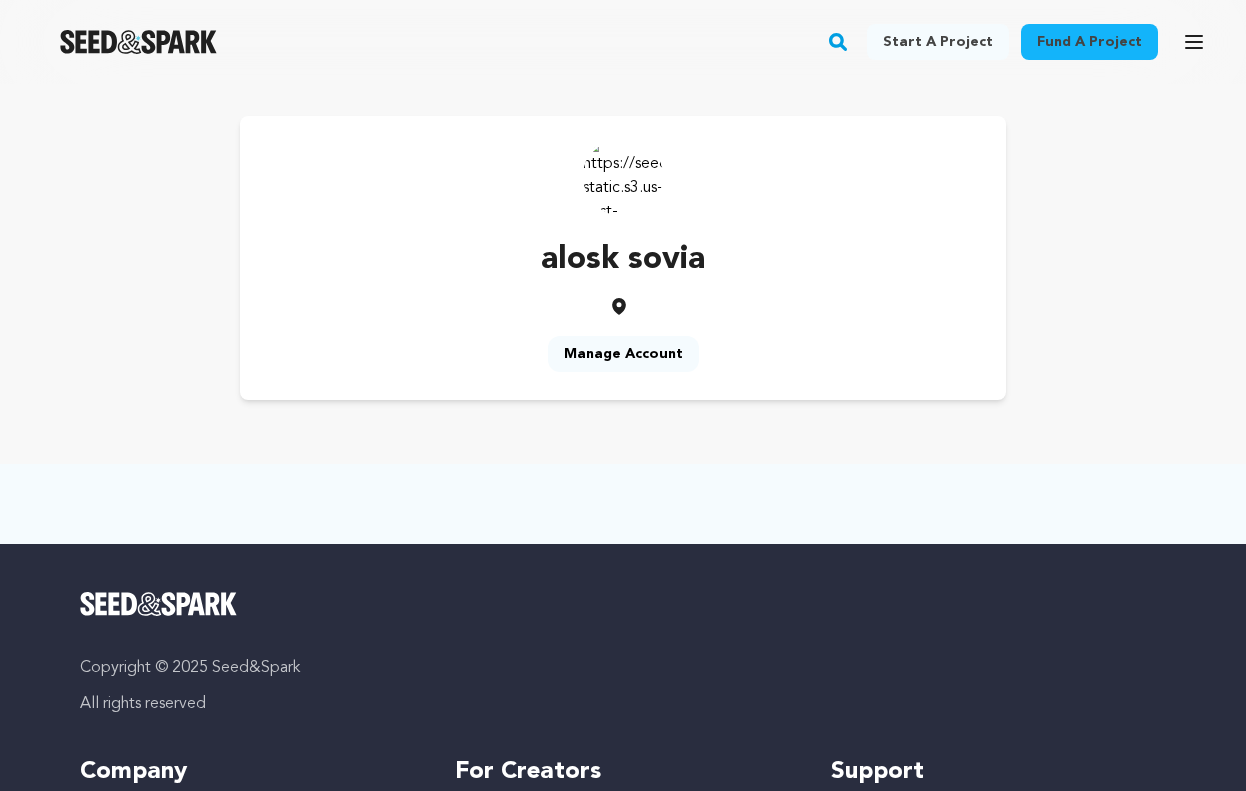 click on "alosk s.
alosk s." at bounding box center (0, 0) 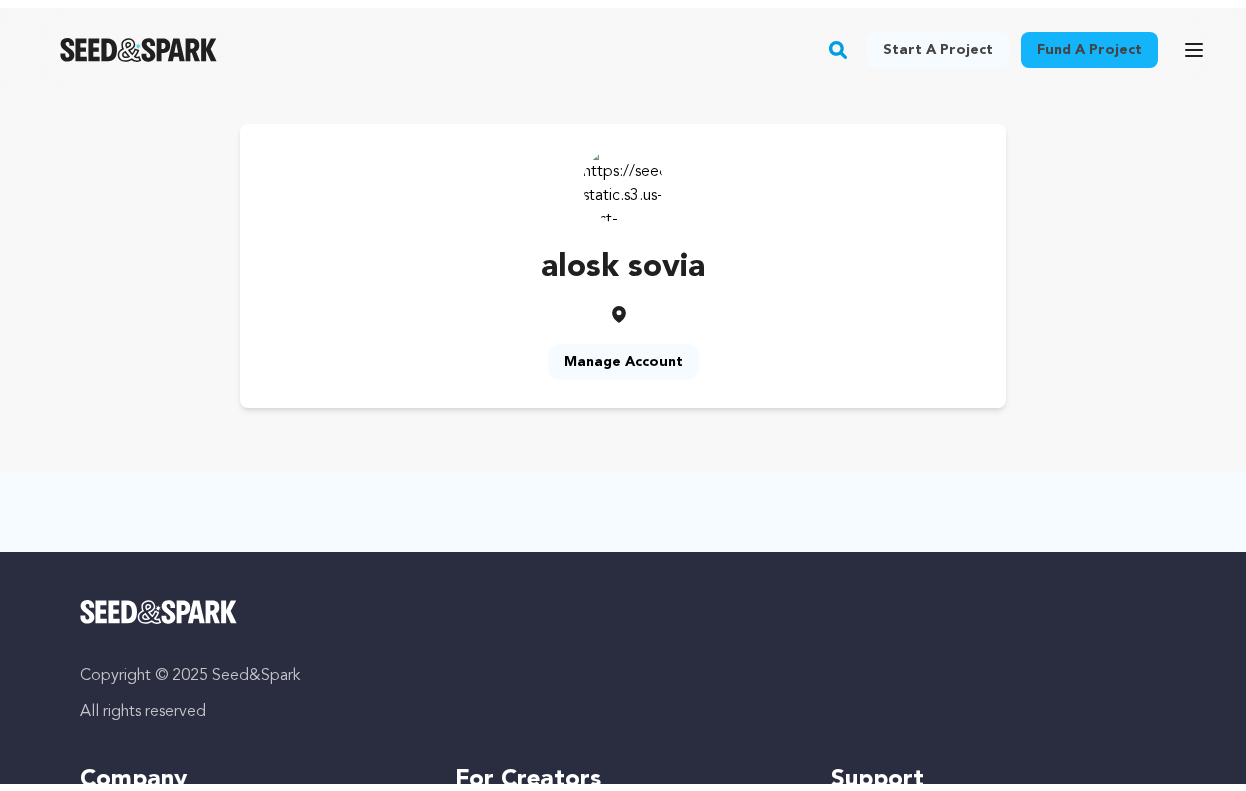 scroll, scrollTop: 0, scrollLeft: 0, axis: both 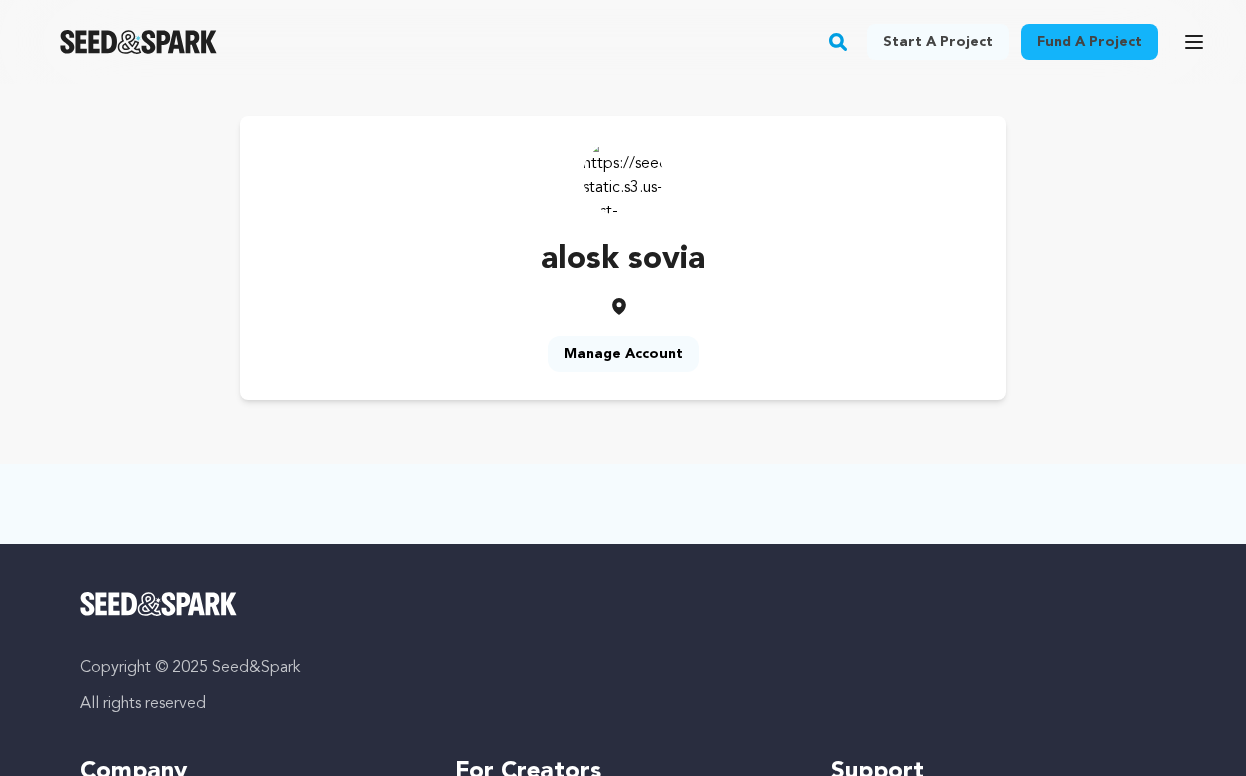 click on "Manage Account" at bounding box center (0, 0) 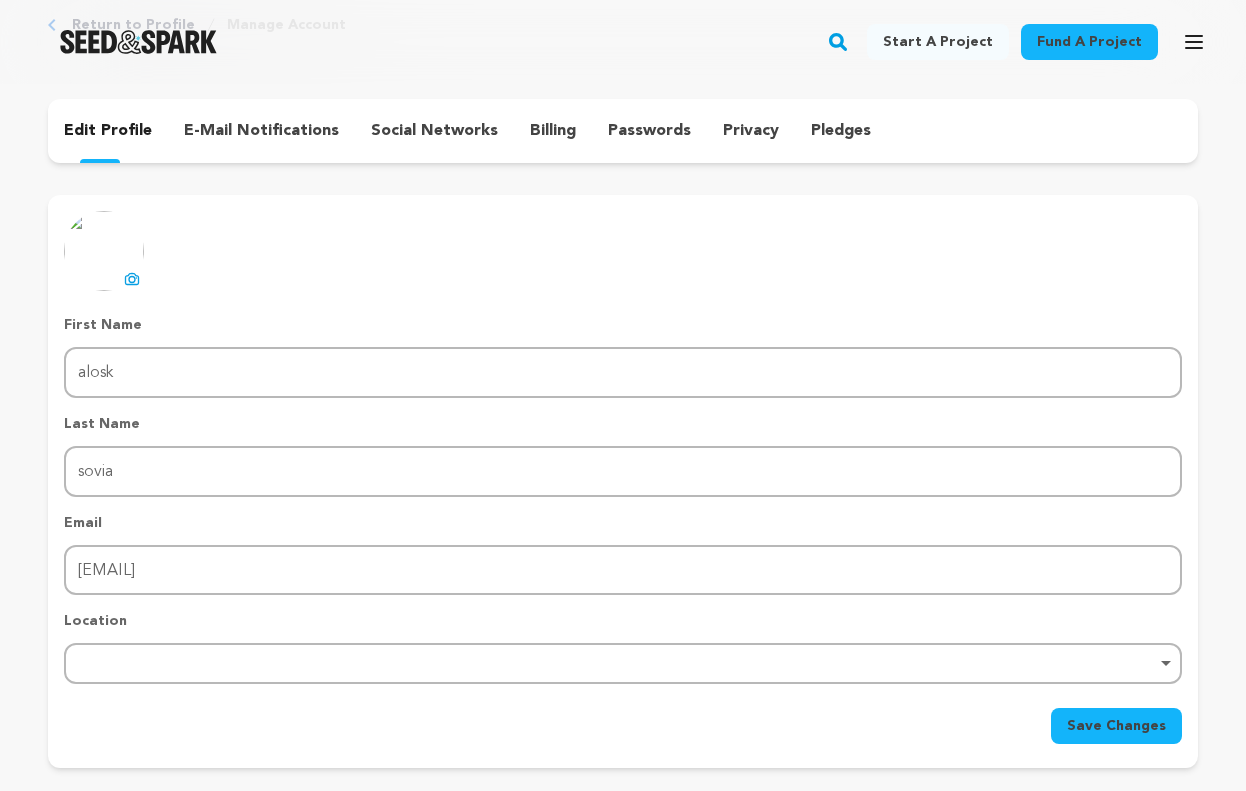 scroll, scrollTop: 0, scrollLeft: 0, axis: both 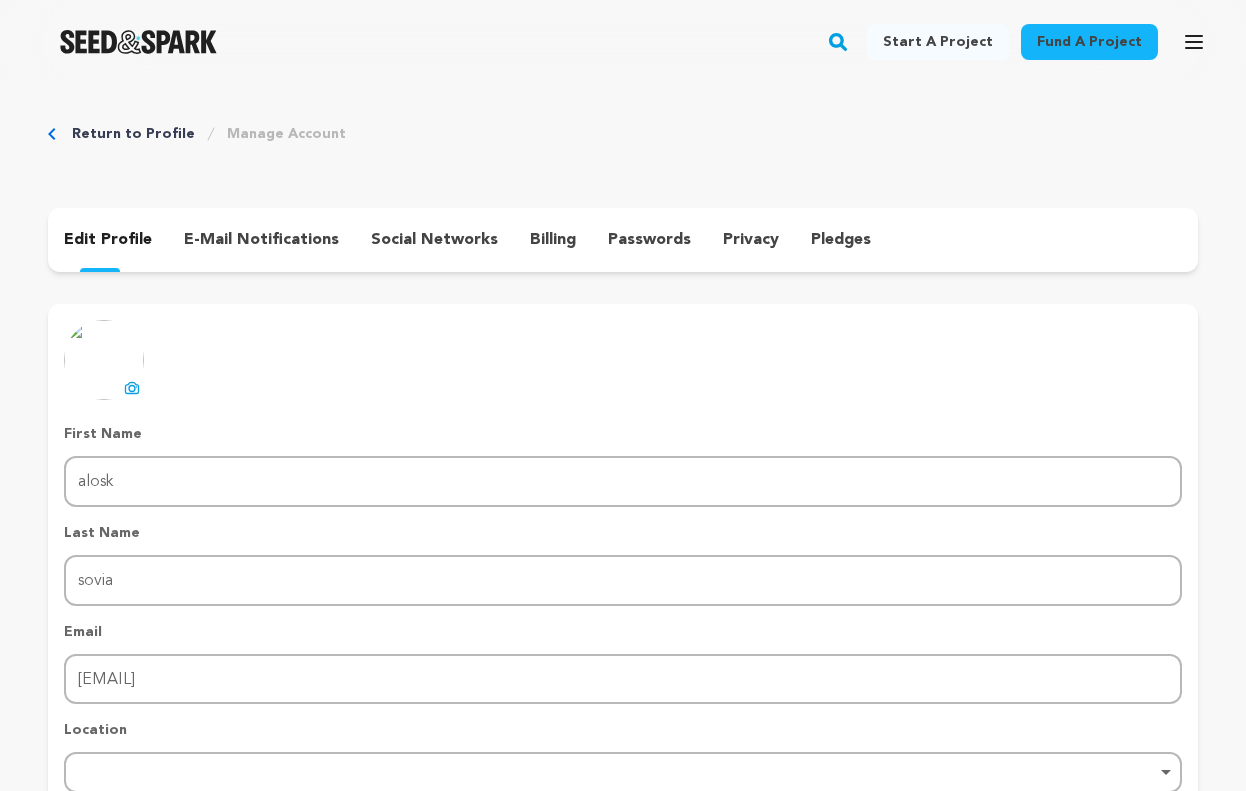 click on "e-mail notifications" at bounding box center [261, 240] 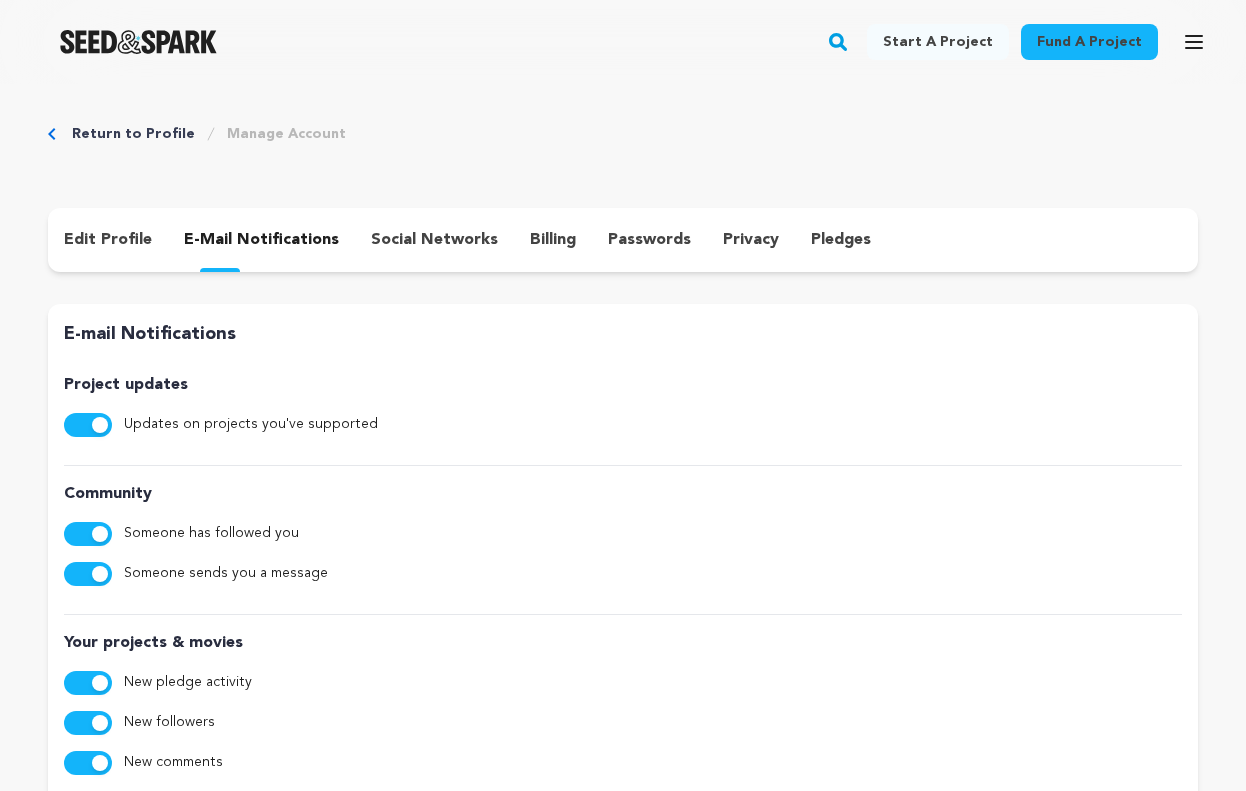 click on "social networks" at bounding box center [434, 240] 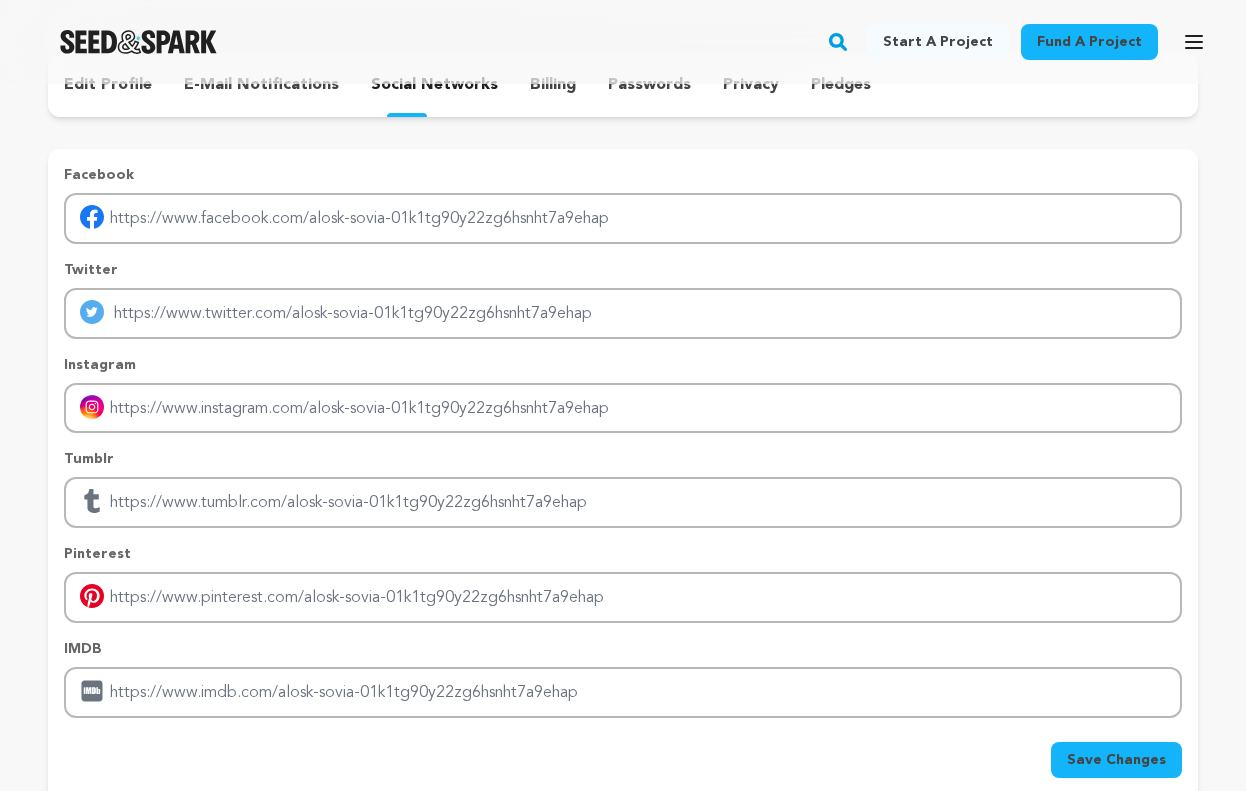 scroll, scrollTop: 0, scrollLeft: 0, axis: both 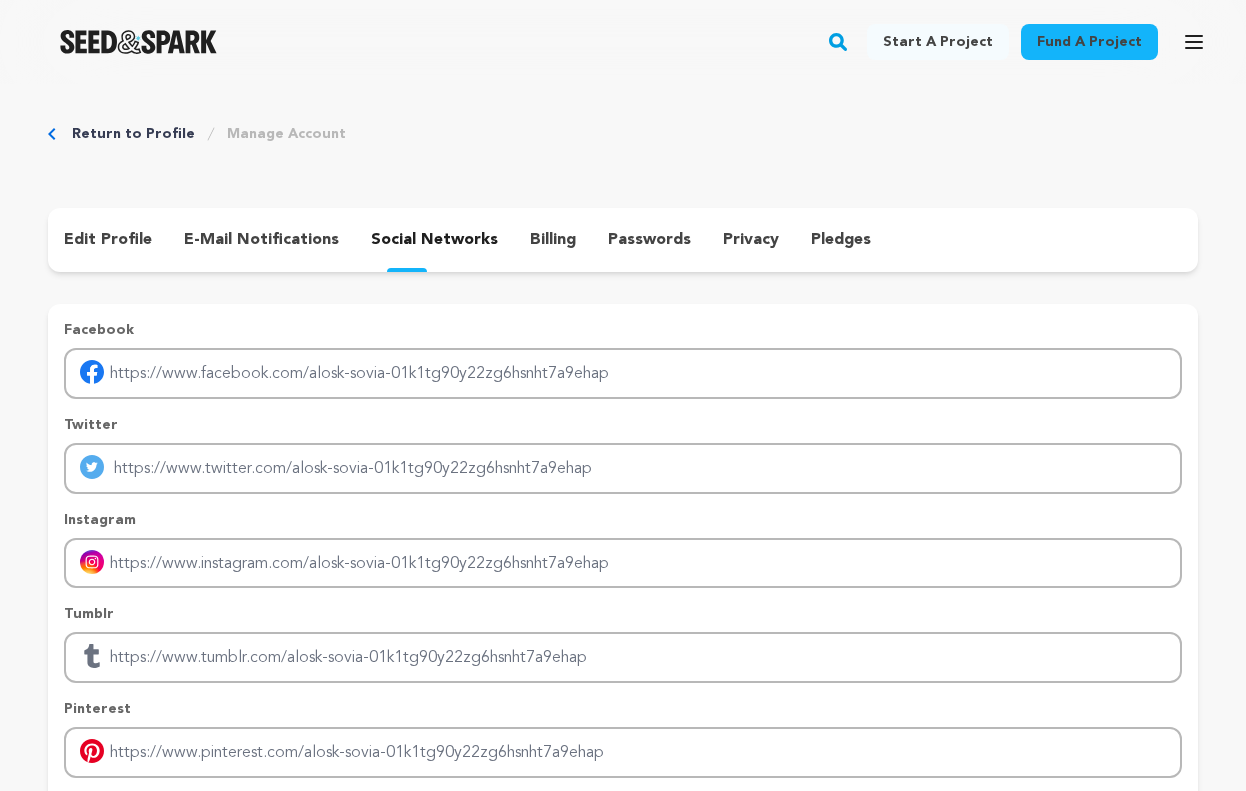click on "billing" at bounding box center [553, 240] 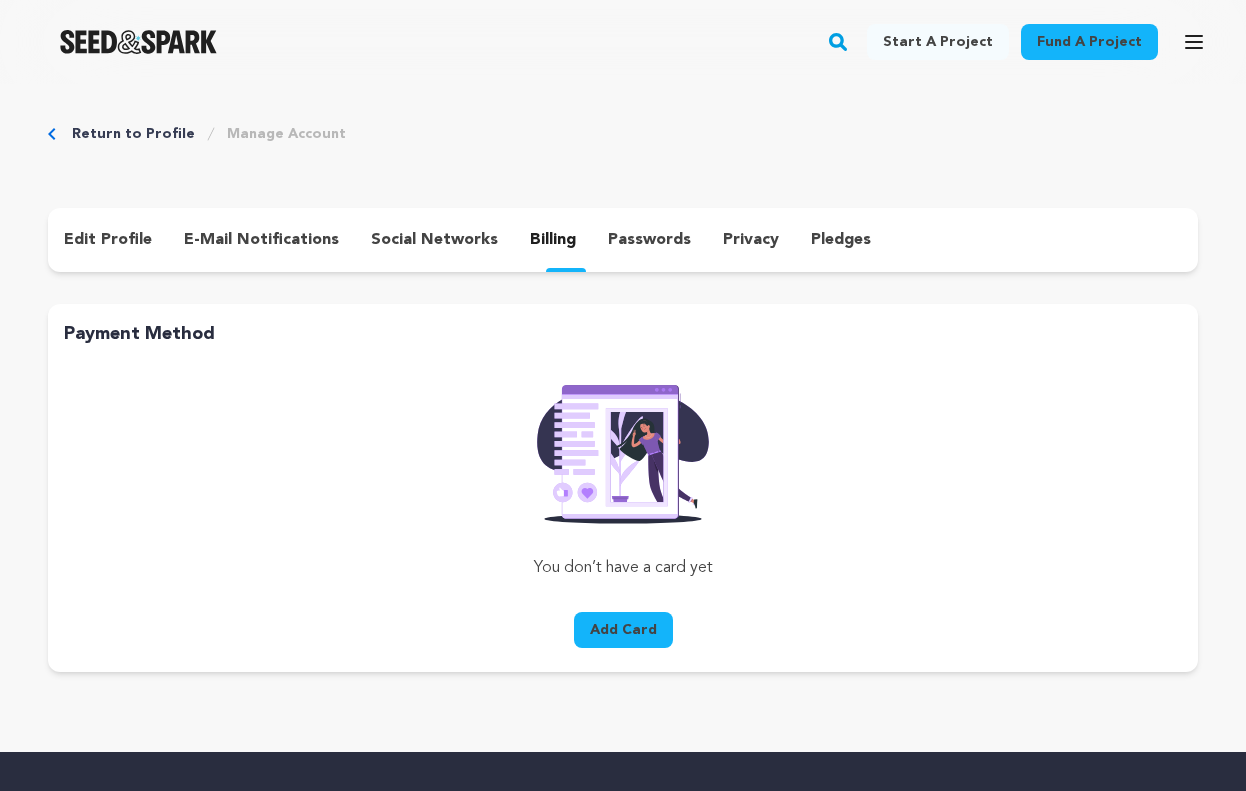 click on "edit profile
e-mail notifications
social networks
billing
passwords
privacy
pledges" at bounding box center (623, 240) 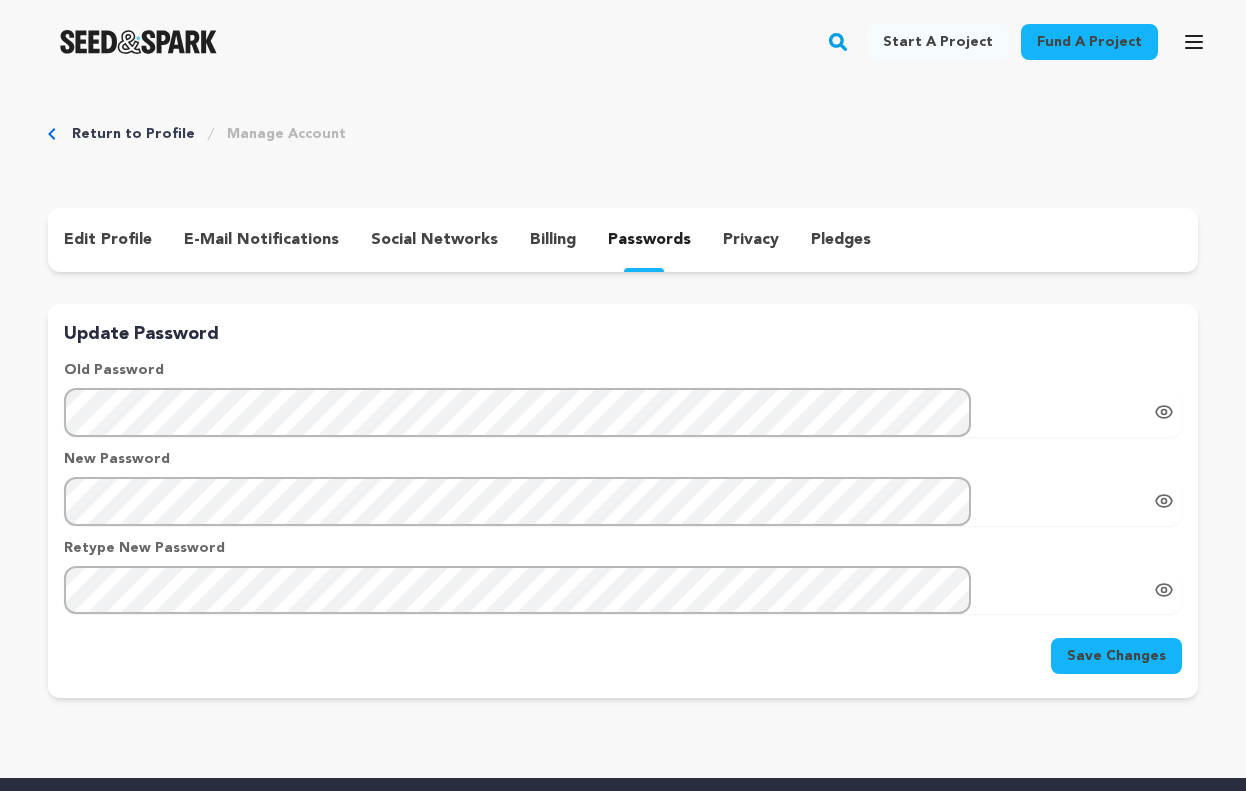 click on "edit profile" at bounding box center [108, 240] 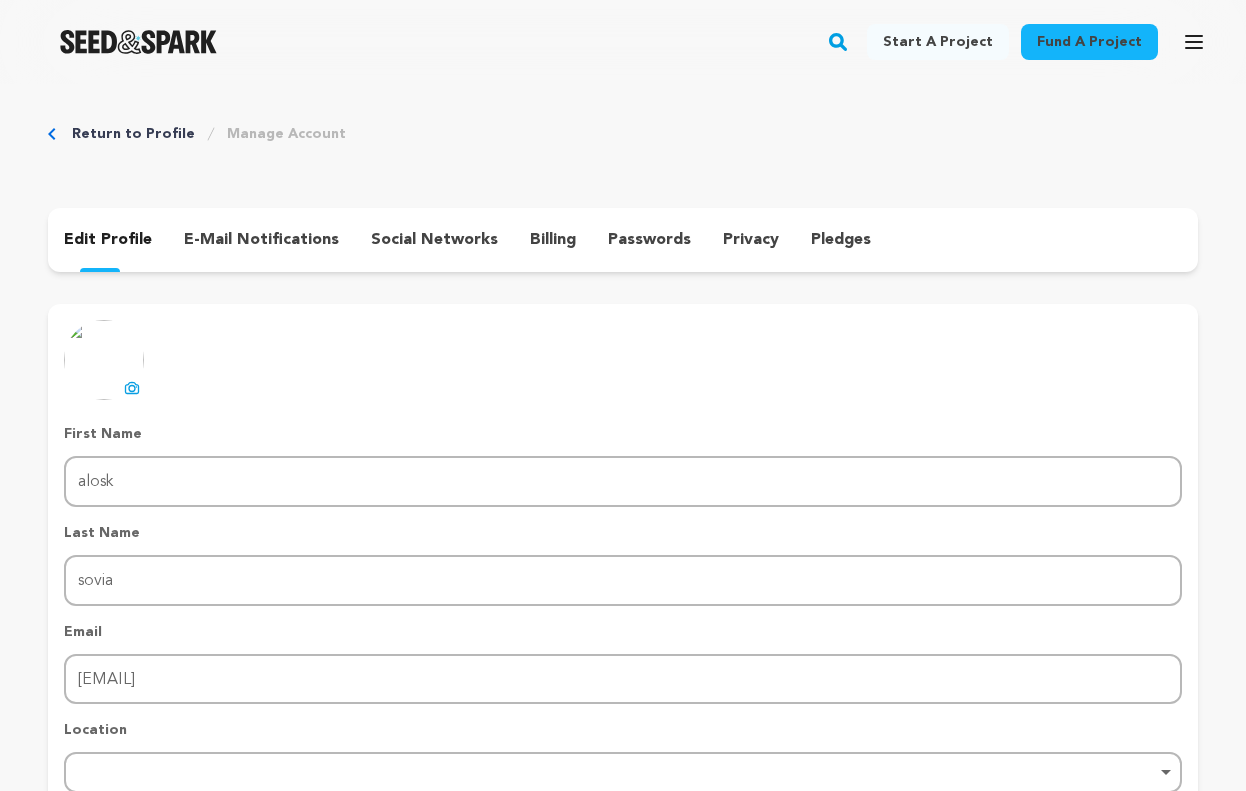 click on "uploading spinner
upload profile image
First Name
First Name
[LAST]
Last Name
Last Name
[FIRST]
Email
Email
[EMAIL]
Location
Remove item" at bounding box center [623, 586] 